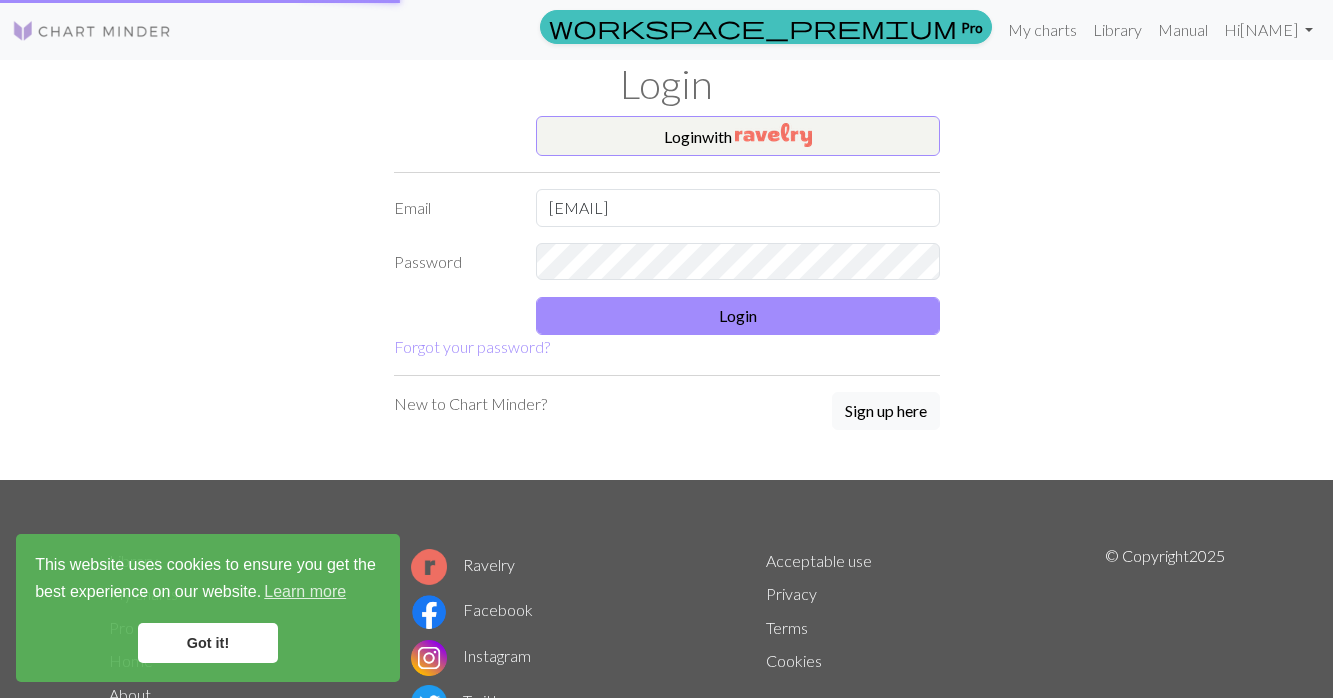 scroll, scrollTop: 0, scrollLeft: 0, axis: both 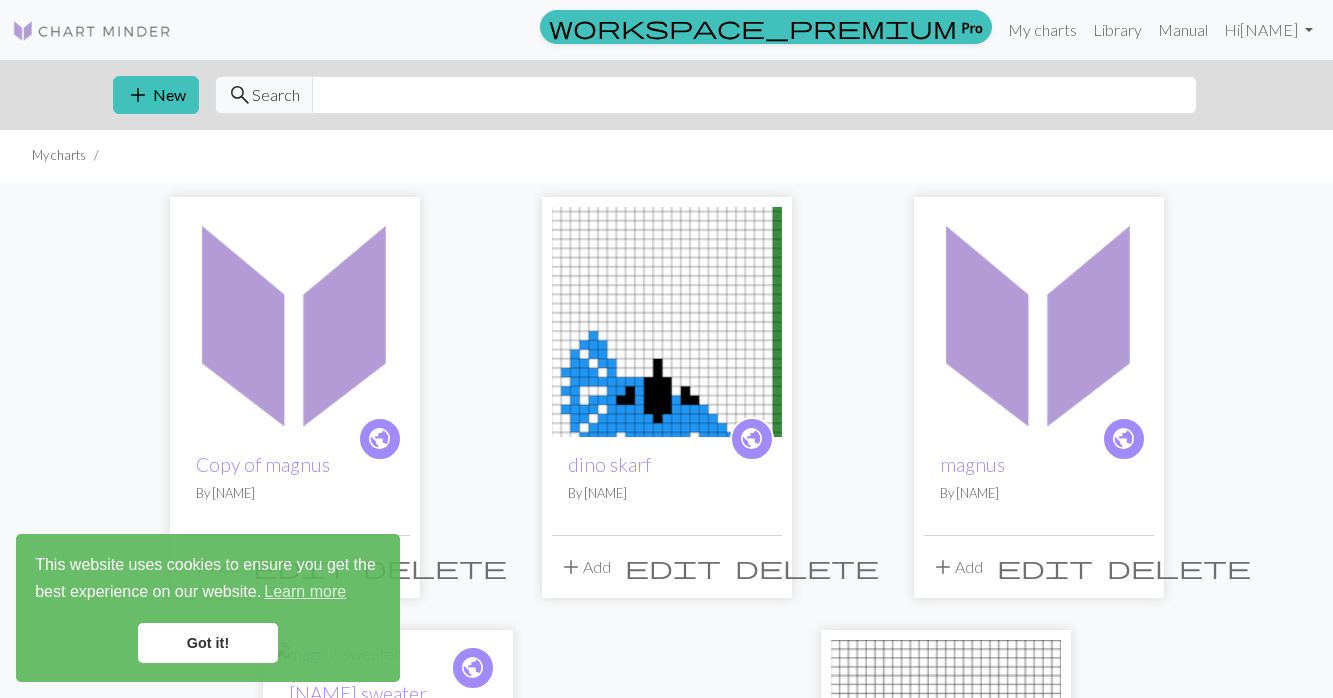 click at bounding box center [1039, 322] 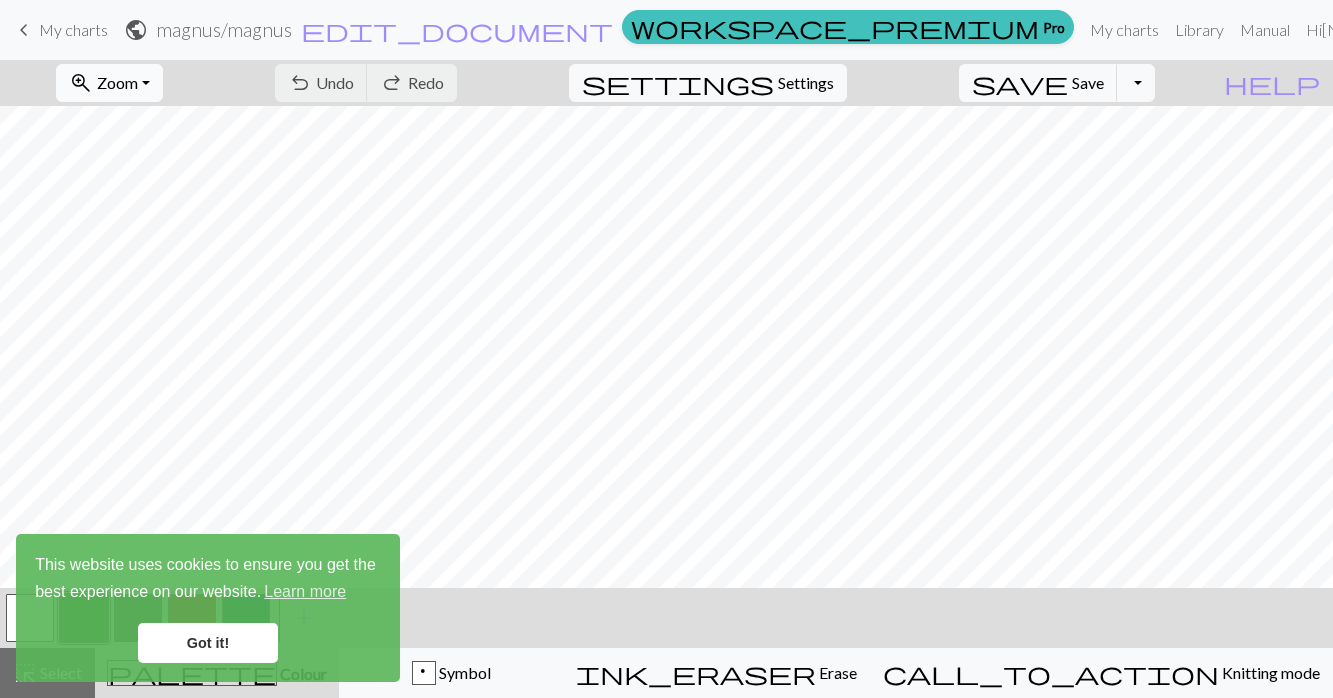 click on "zoom_in Zoom Zoom" at bounding box center (109, 83) 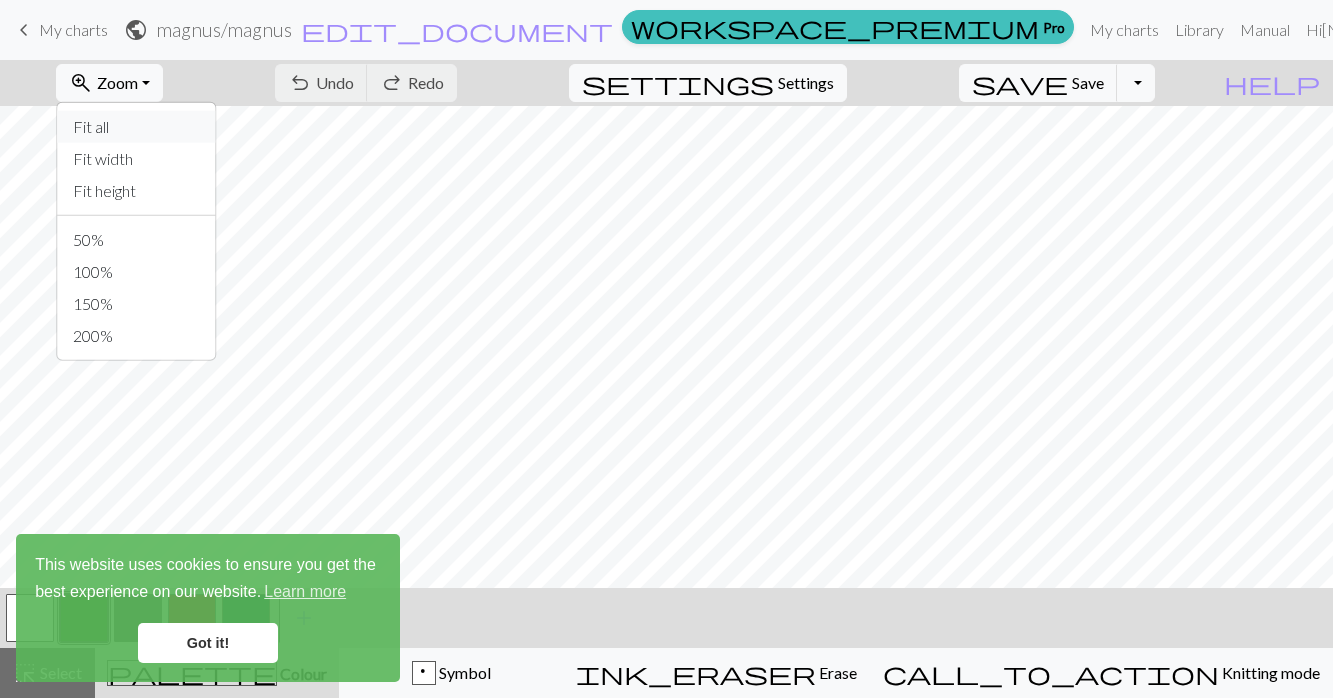 click on "Fit all" at bounding box center (136, 127) 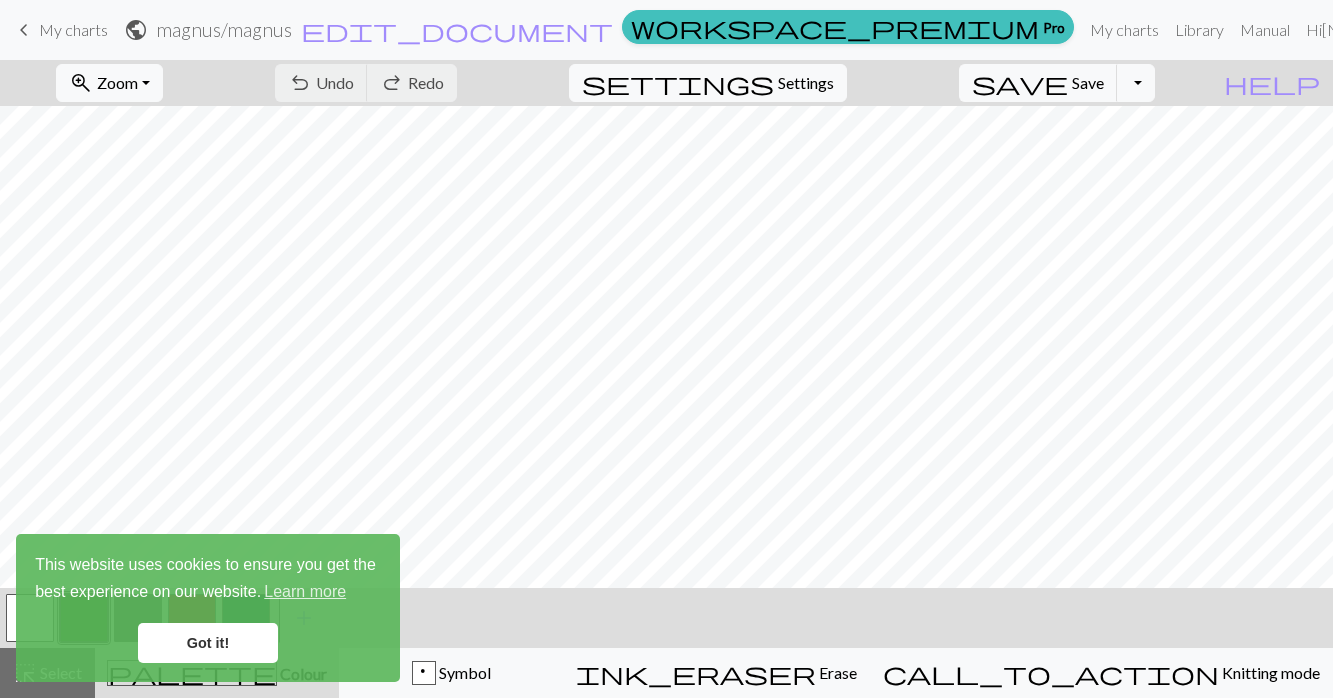 click on "Got it!" at bounding box center (208, 643) 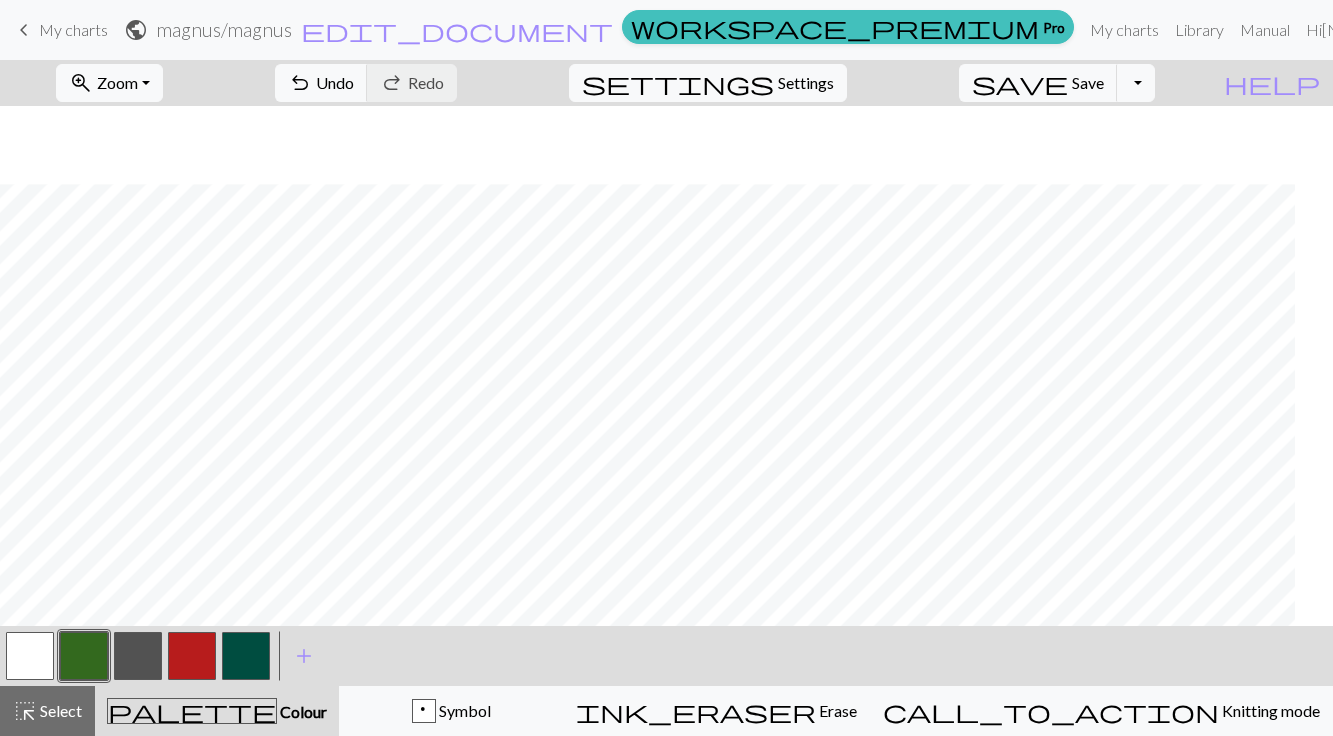 scroll, scrollTop: 78, scrollLeft: 476, axis: both 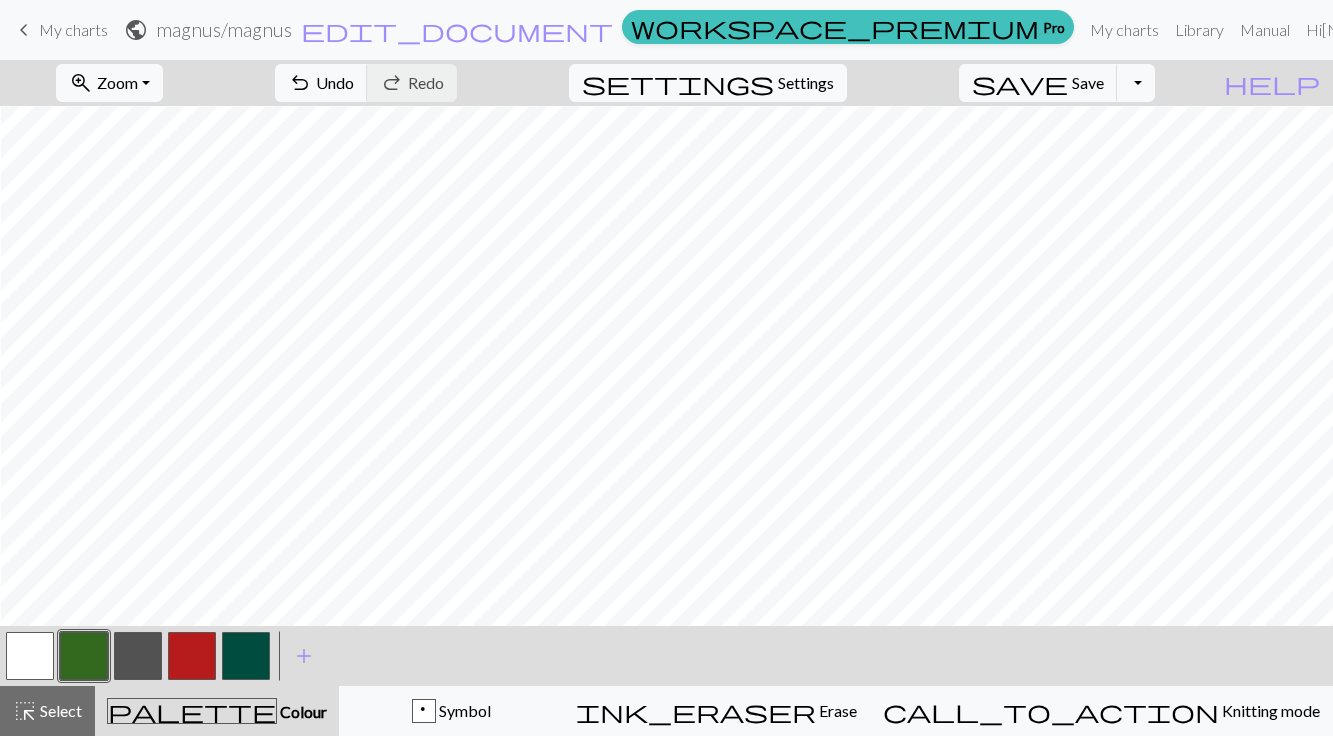 click on "< > add Add a  colour" at bounding box center [666, 656] 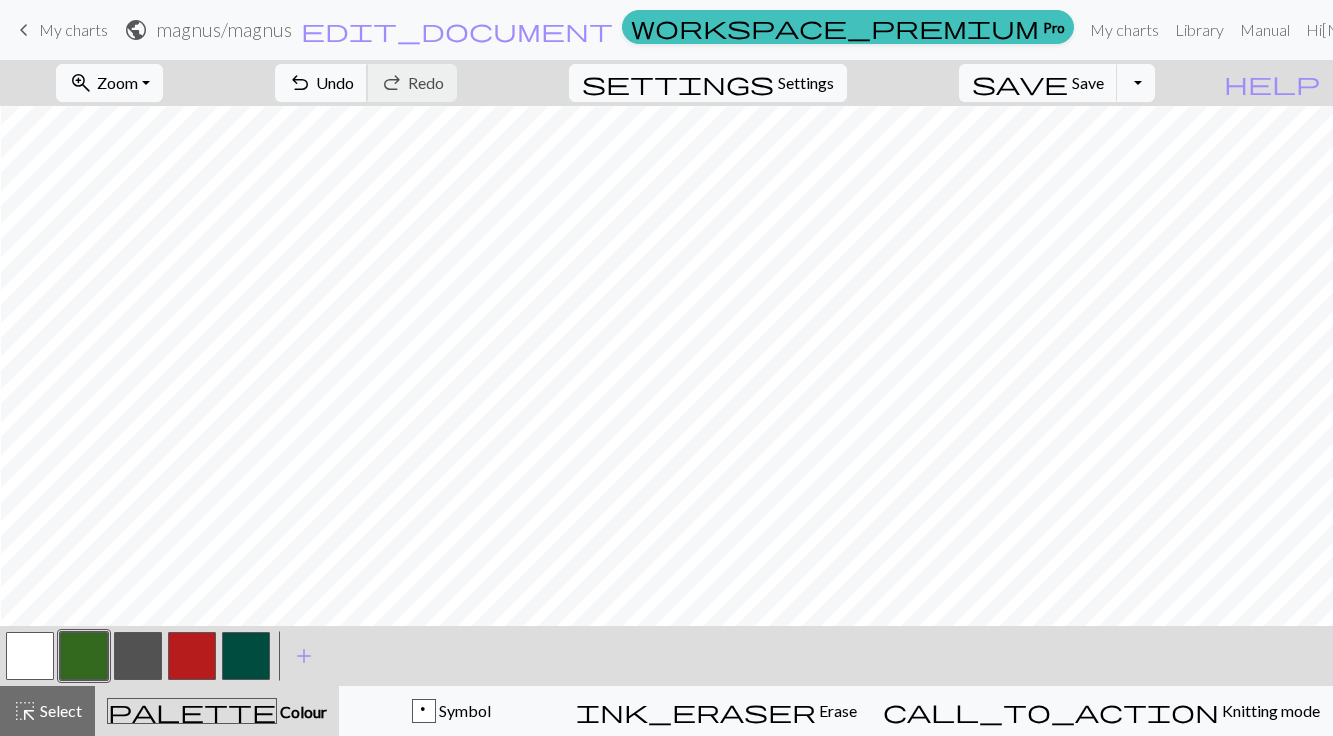 click on "Undo" at bounding box center [335, 82] 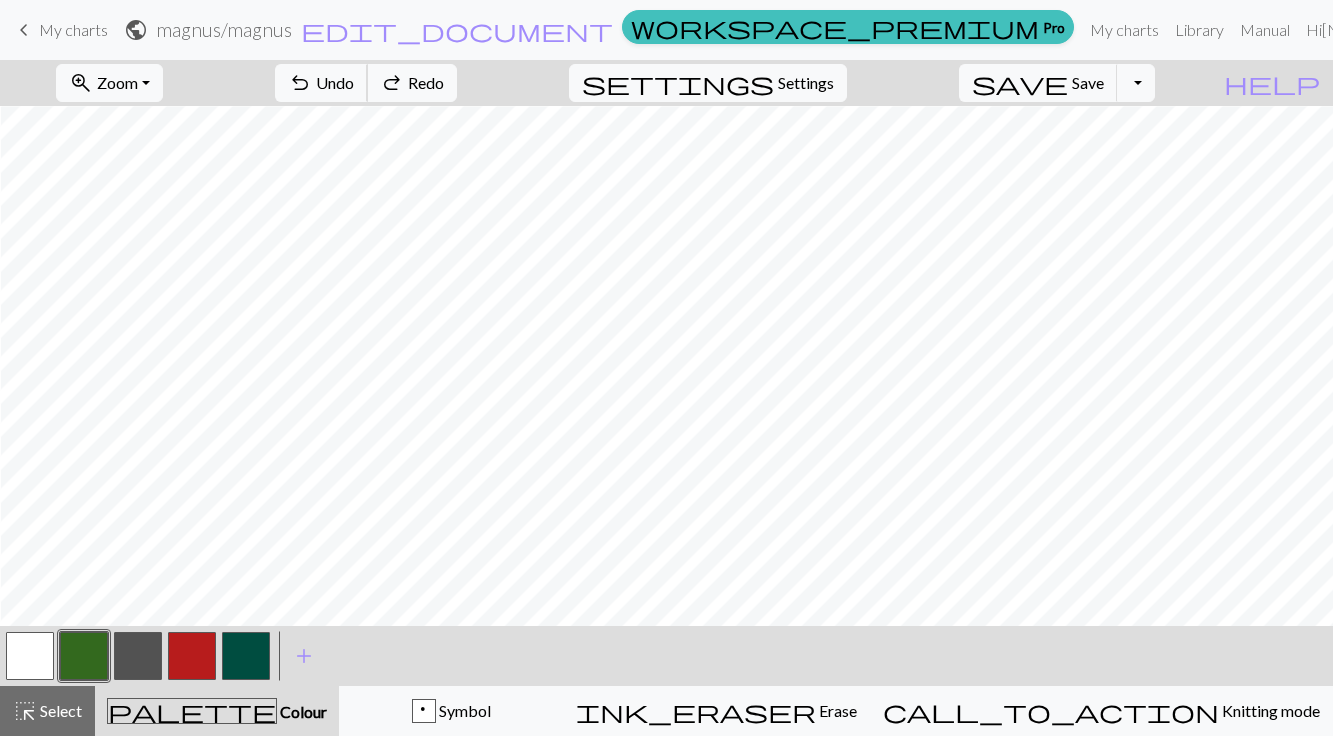 click on "Undo" at bounding box center [335, 82] 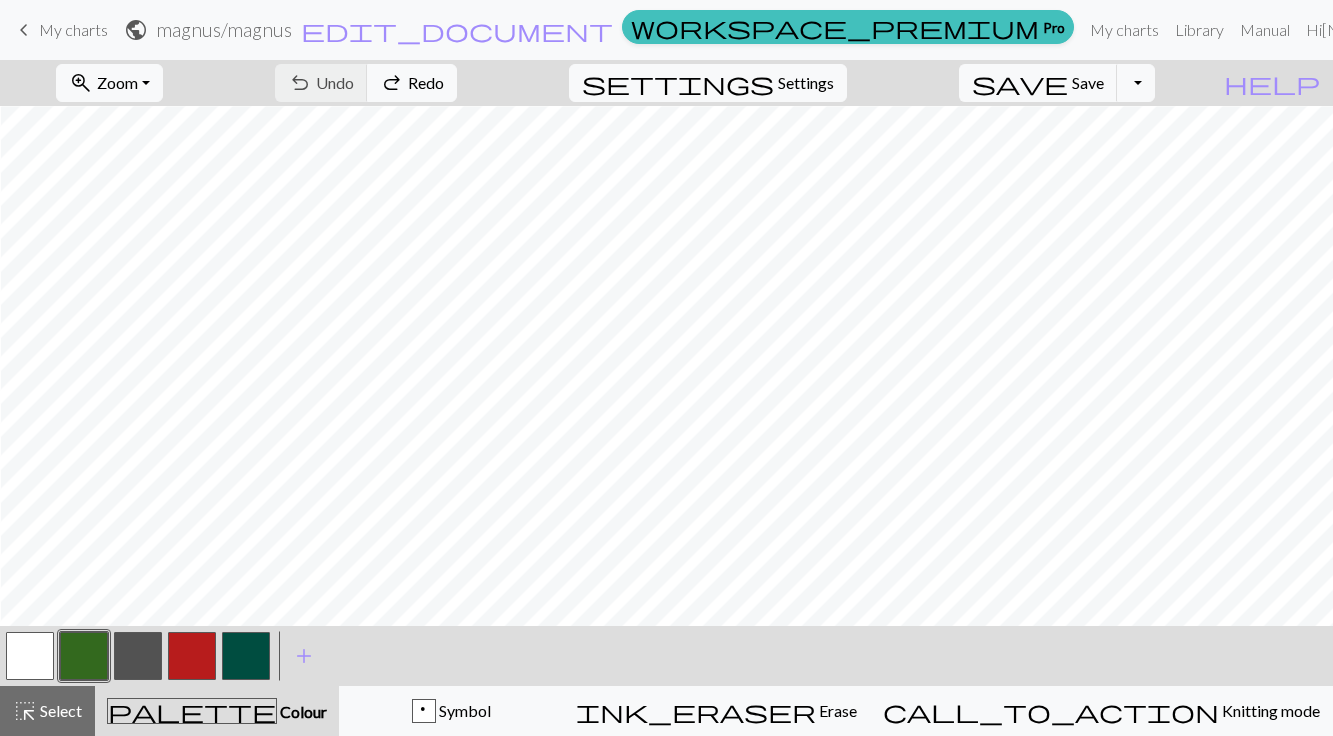 click on "undo Undo Undo redo Redo Redo" at bounding box center (366, 83) 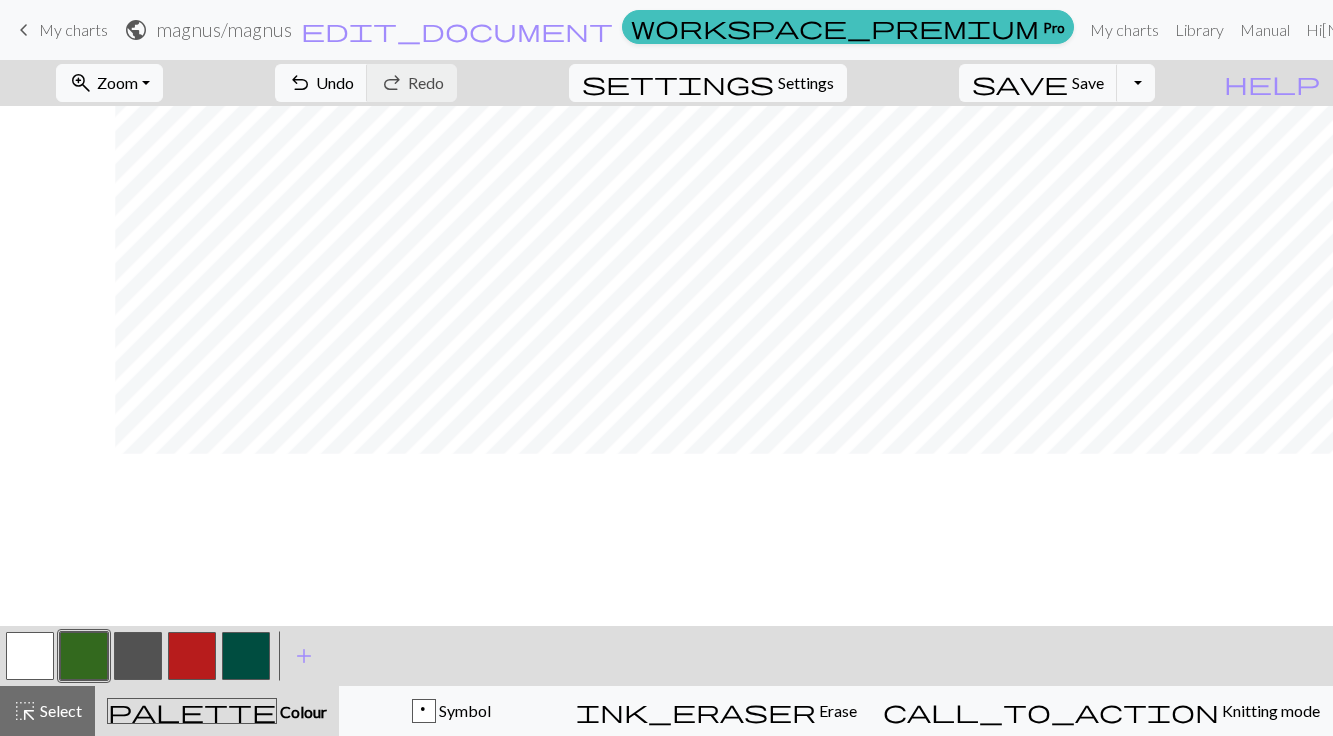 scroll, scrollTop: 218, scrollLeft: 578, axis: both 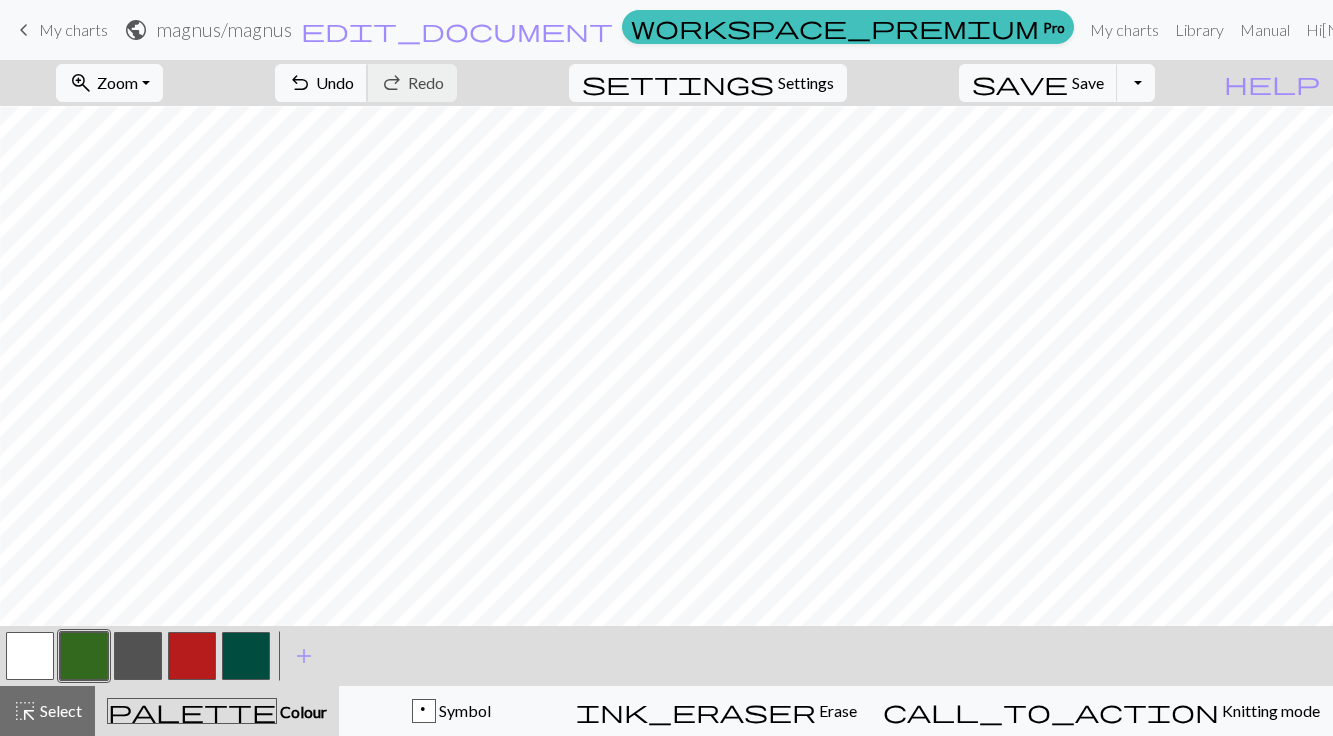 click on "Undo" at bounding box center [335, 82] 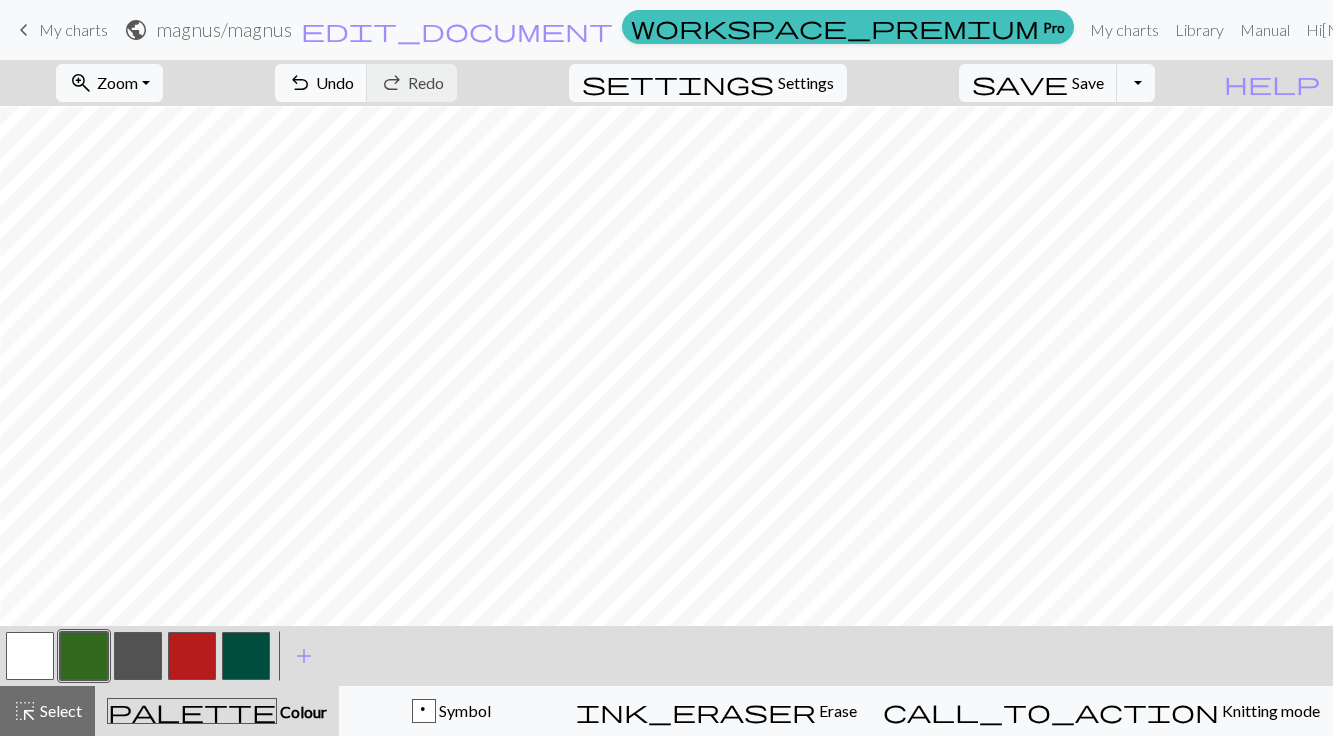 click on "undo Undo Undo redo Redo Redo" at bounding box center [366, 83] 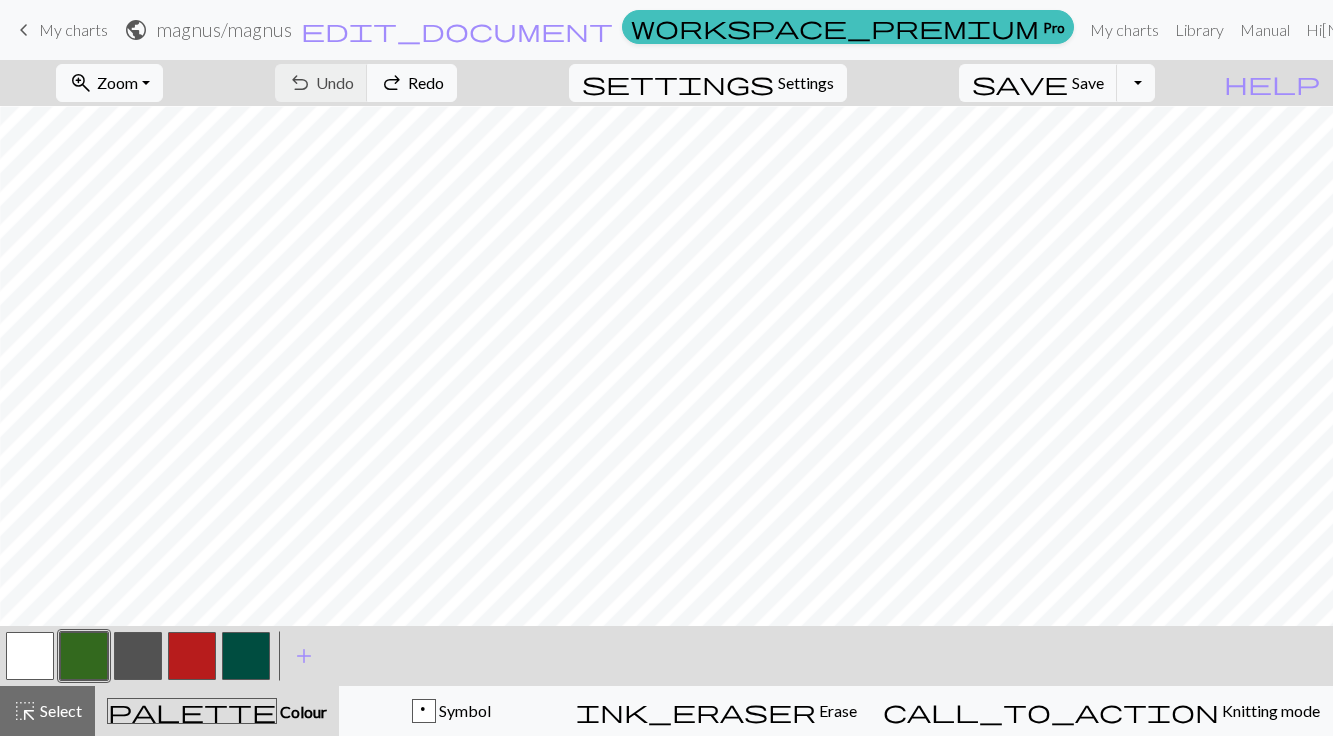 click on "undo Undo Undo redo Redo Redo" at bounding box center (366, 83) 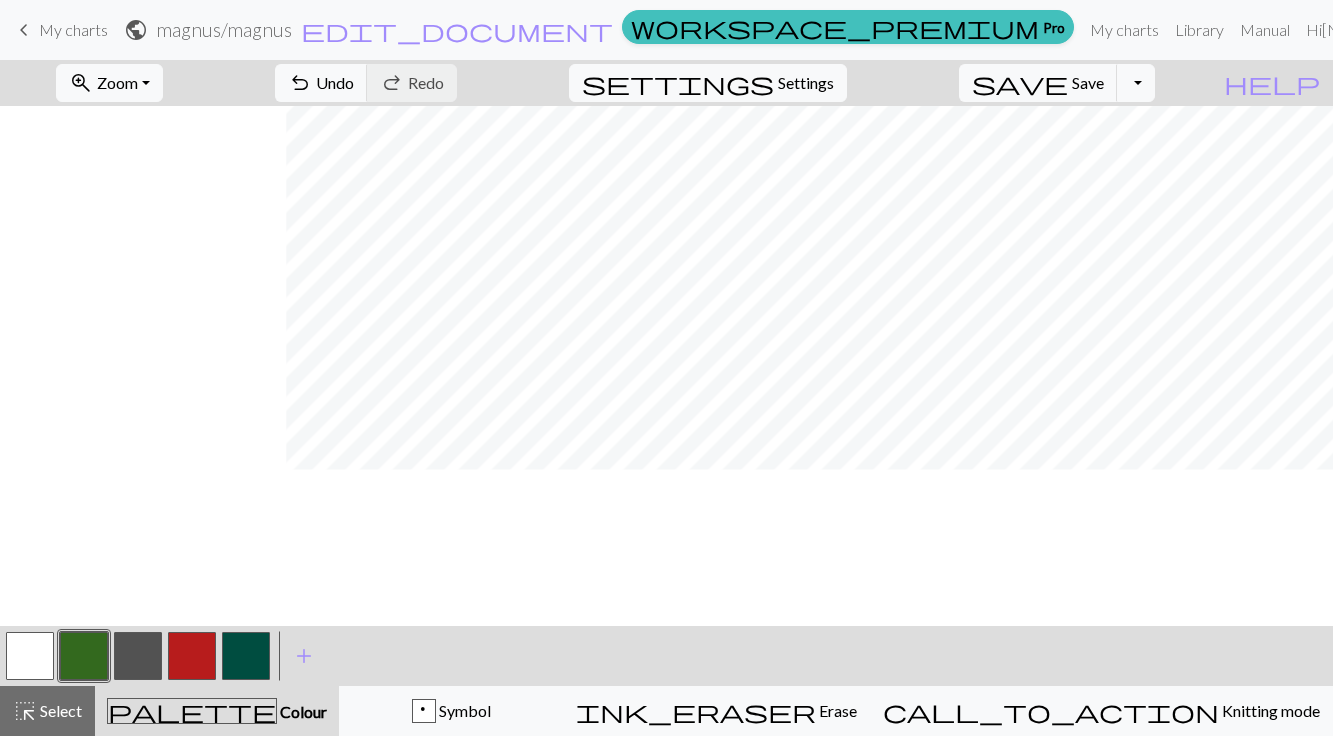 scroll, scrollTop: 60, scrollLeft: 864, axis: both 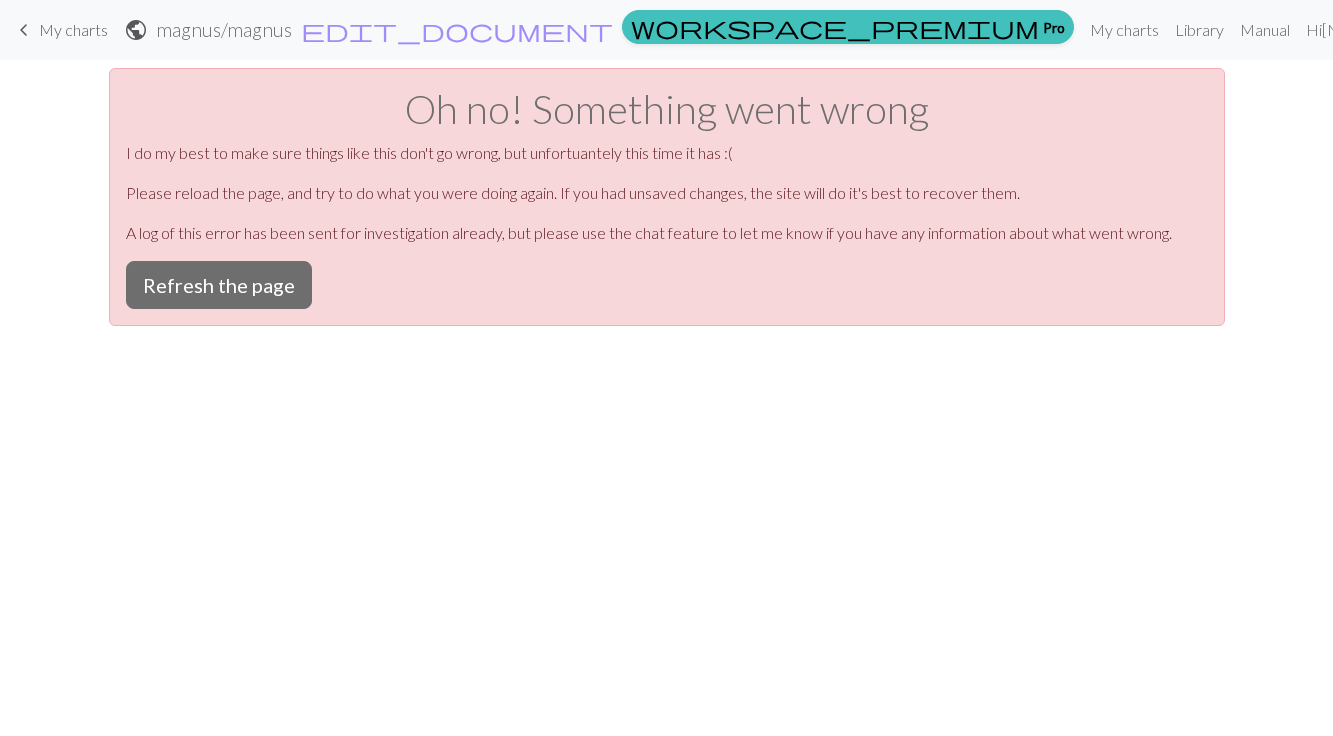 click on "Refresh the page" at bounding box center (219, 285) 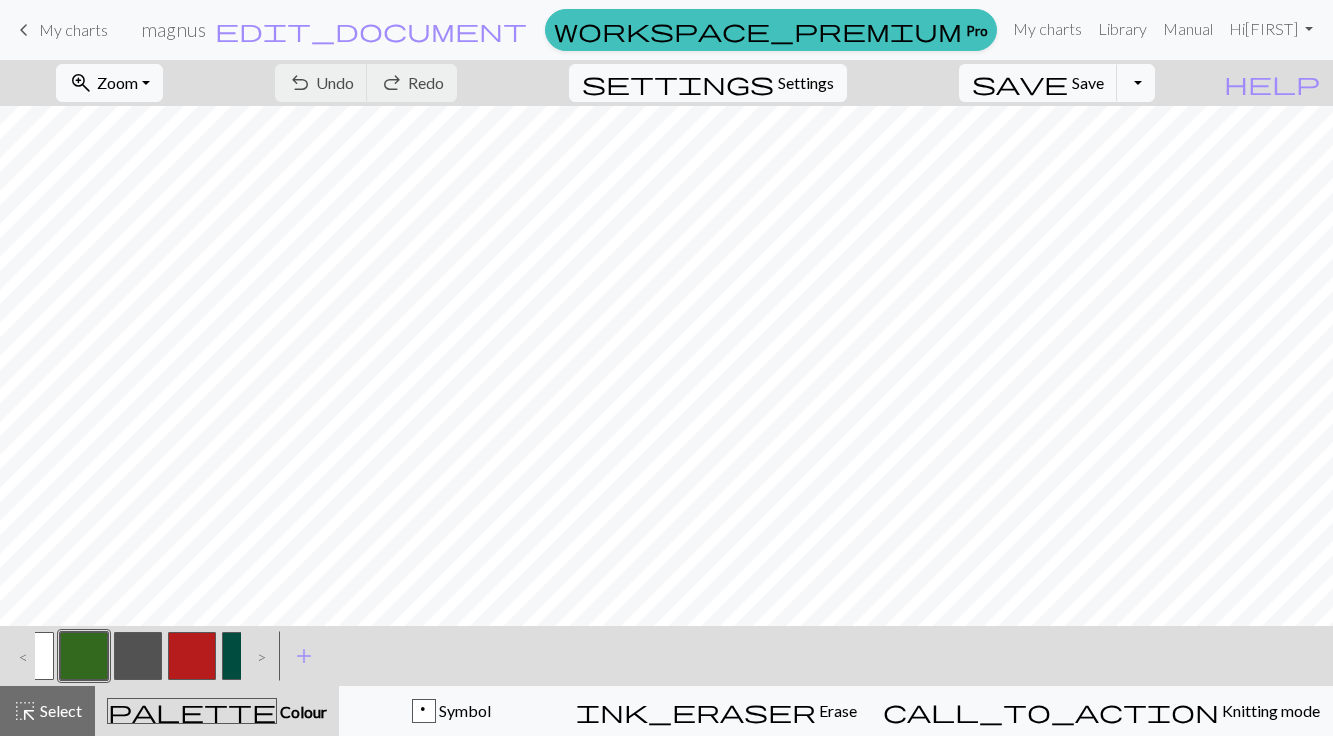 scroll, scrollTop: 0, scrollLeft: 0, axis: both 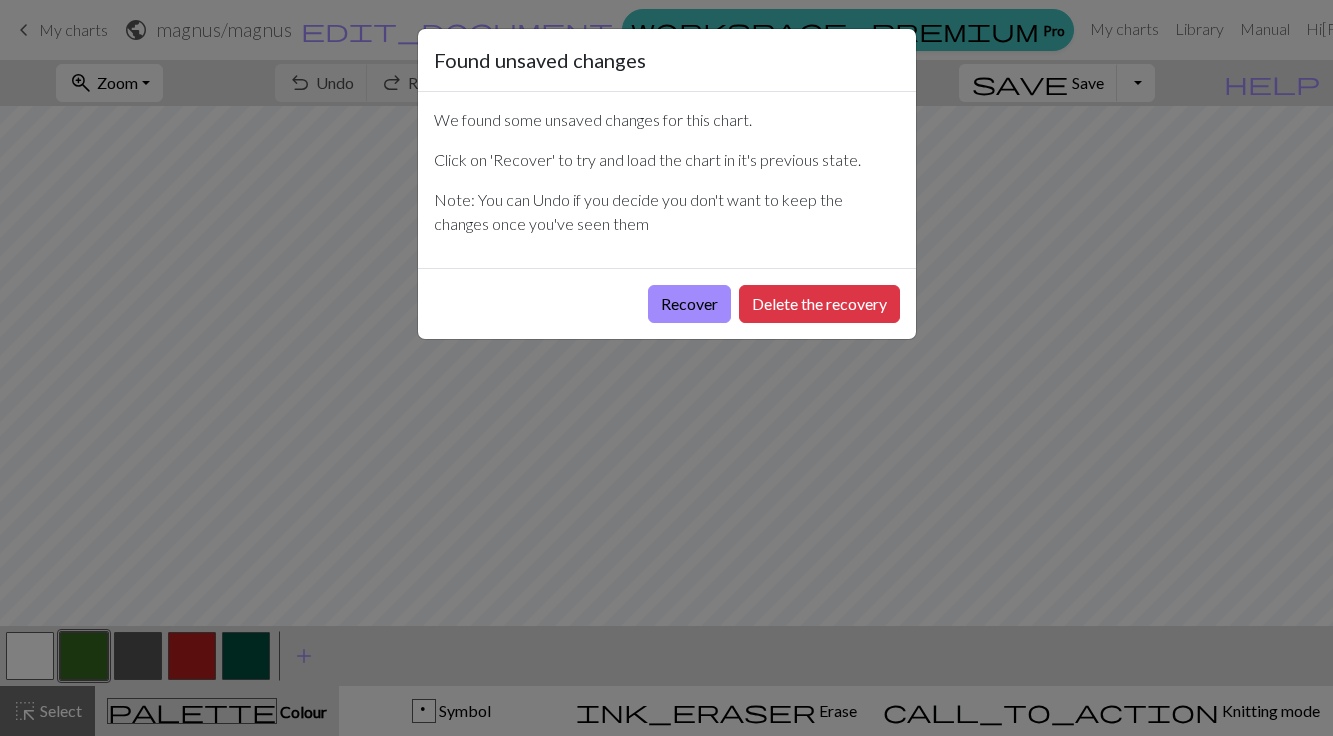 click on "Delete the recovery" at bounding box center [819, 304] 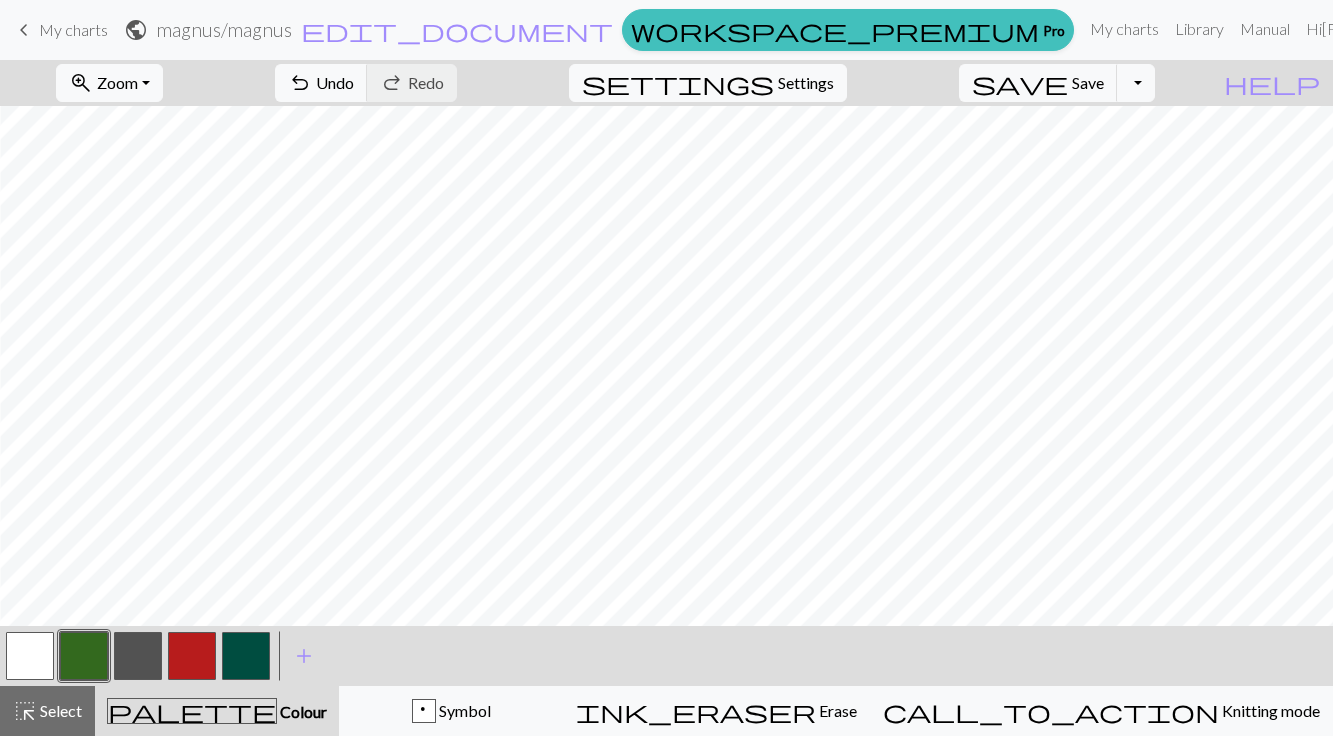 scroll, scrollTop: 0, scrollLeft: 67, axis: horizontal 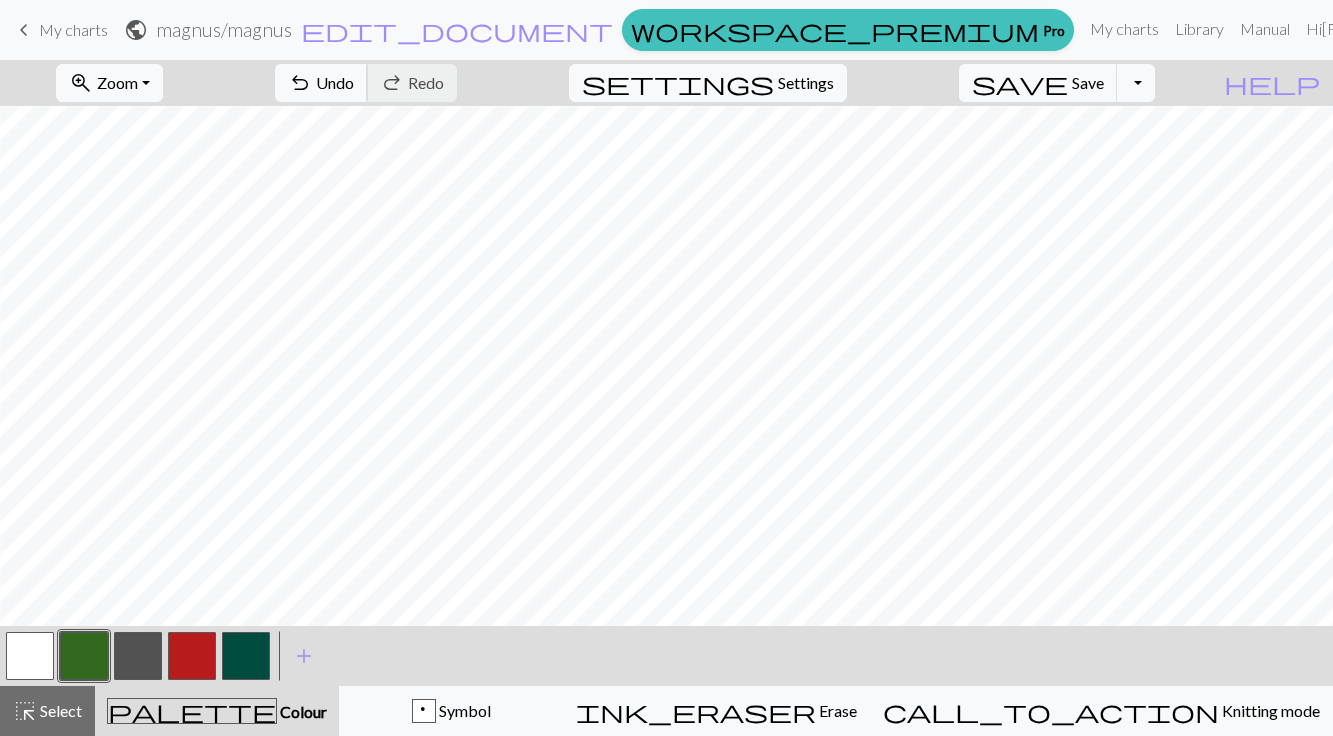 click on "undo" at bounding box center [300, 83] 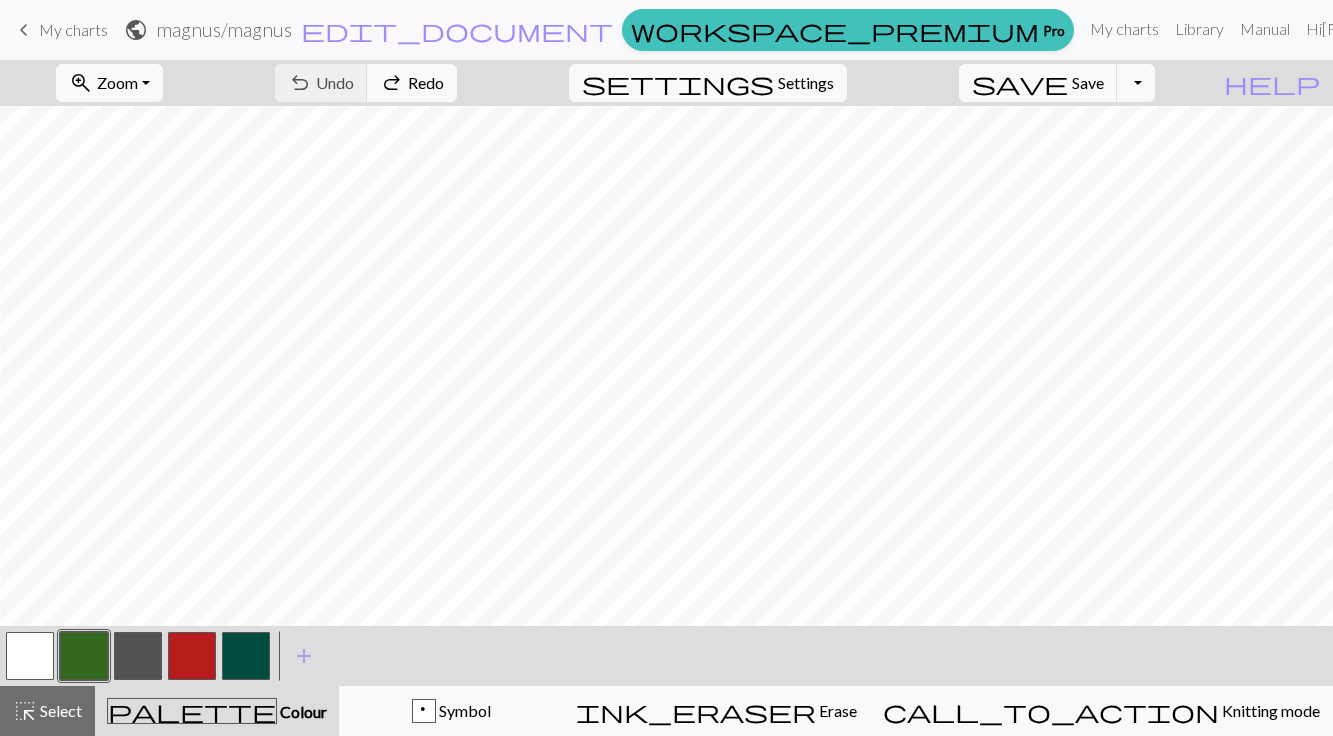 click on "undo Undo Undo redo Redo Redo" at bounding box center (366, 83) 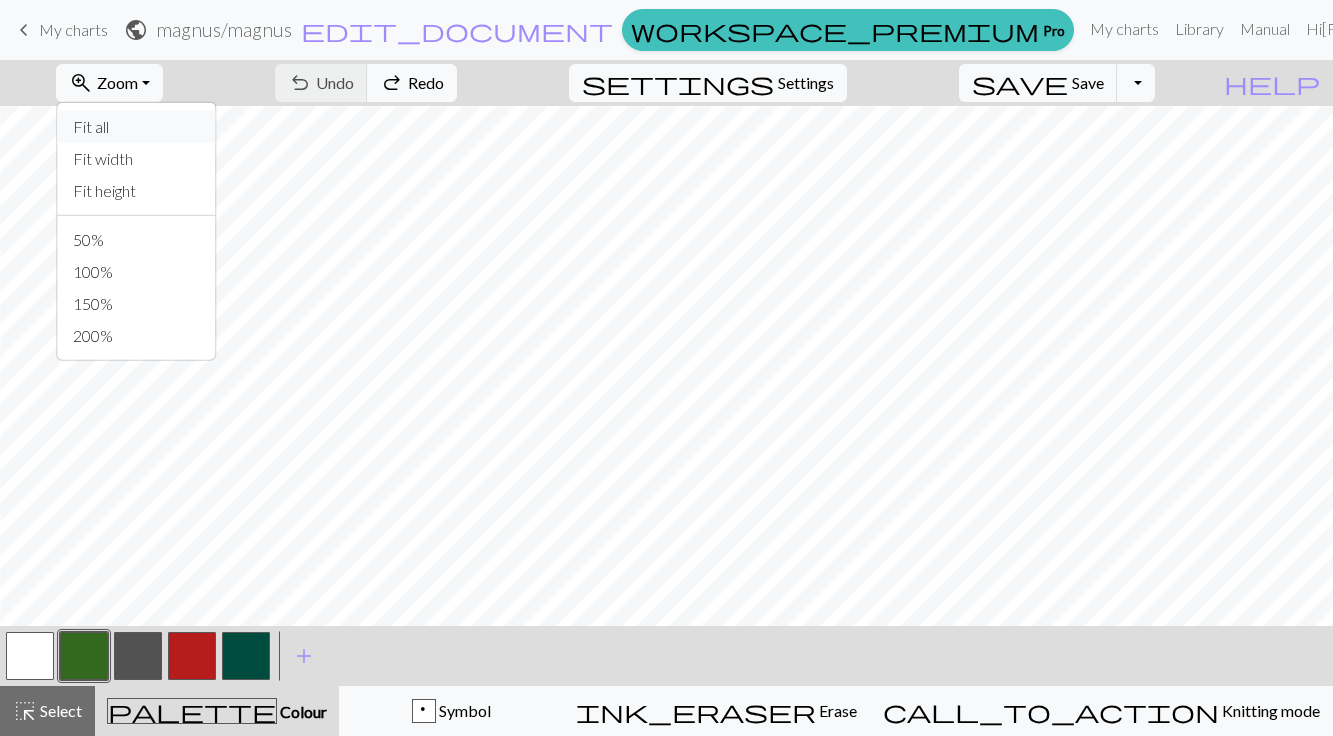 click on "Fit all" at bounding box center [136, 127] 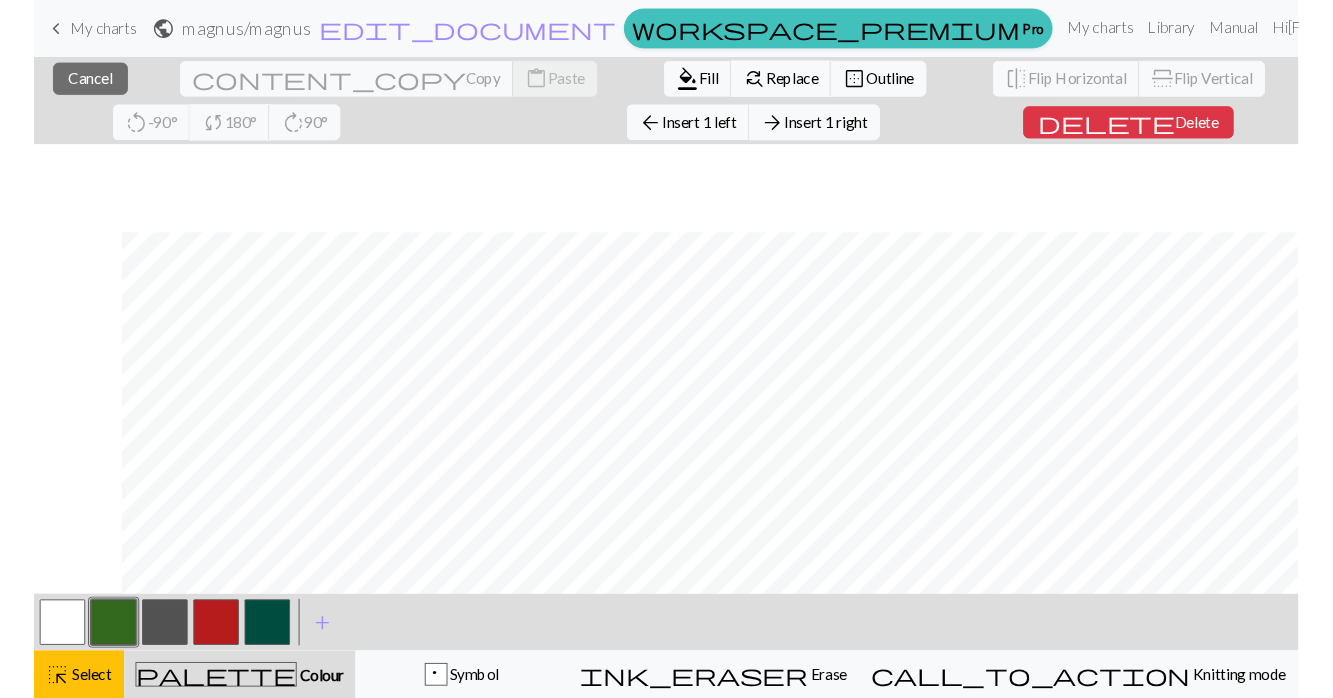 scroll, scrollTop: 93, scrollLeft: 159, axis: both 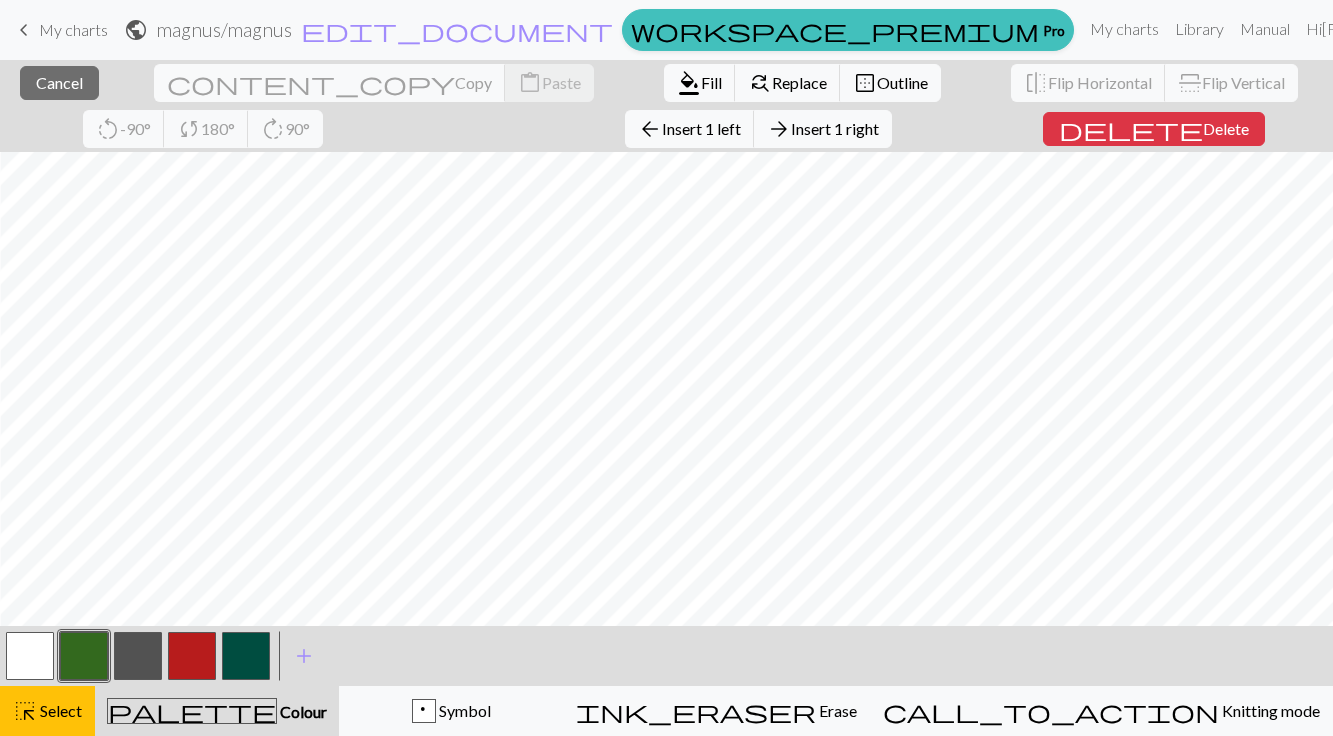 click on "close Cancel content_copy  Copy content_paste  Paste format_color_fill  Fill find_replace  Replace border_outer  Outline flip  Flip Horizontal flip  Flip Vertical rotate_left  -90° sync  180° rotate_right  90° arrow_back  Insert 1 left arrow_forward Insert 1 right delete  Delete" at bounding box center (666, 106) 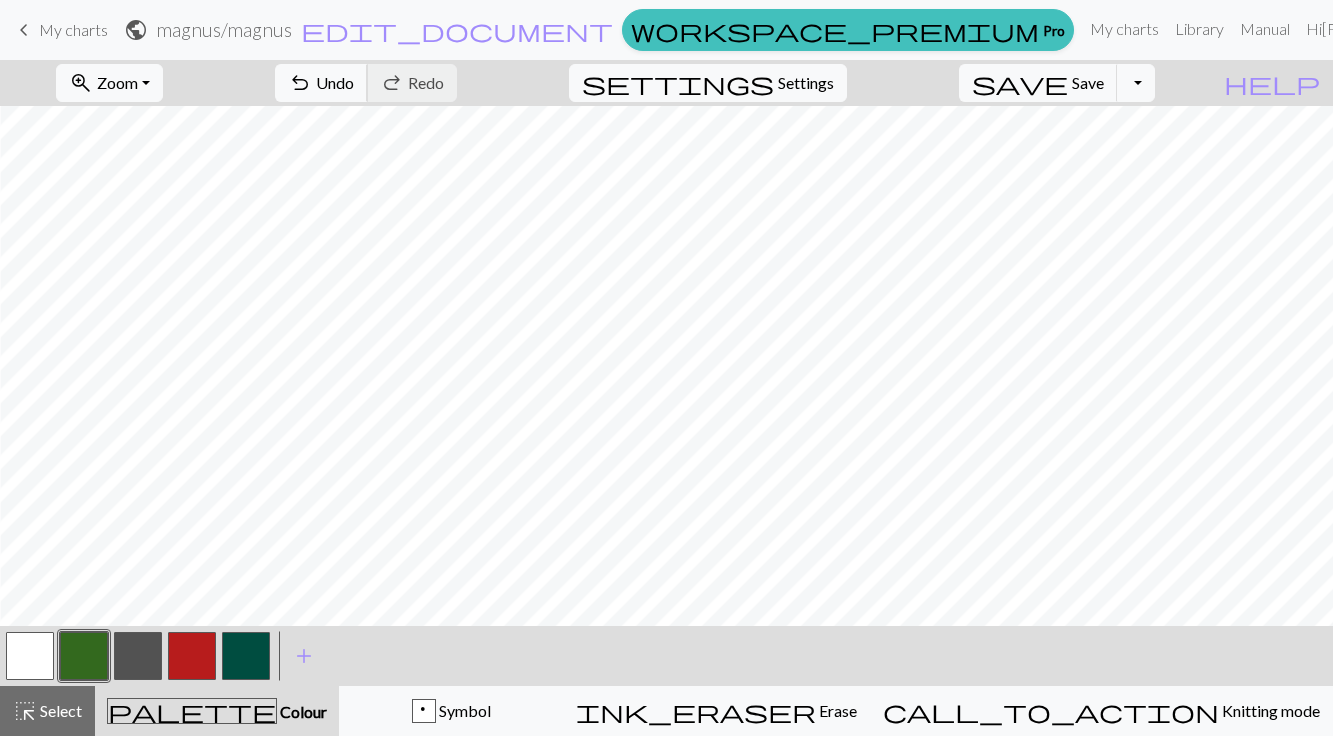 click on "Undo" at bounding box center (335, 82) 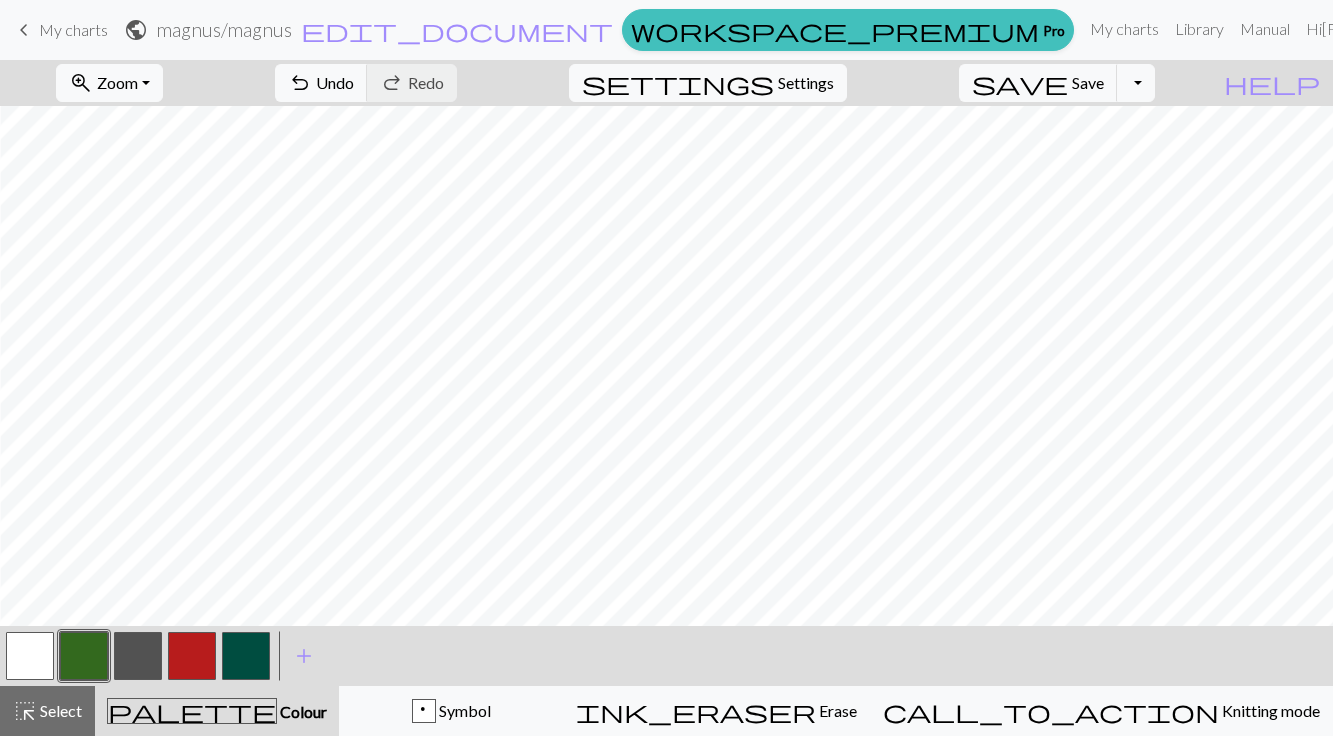 click on "undo Undo Undo redo Redo Redo" at bounding box center (366, 83) 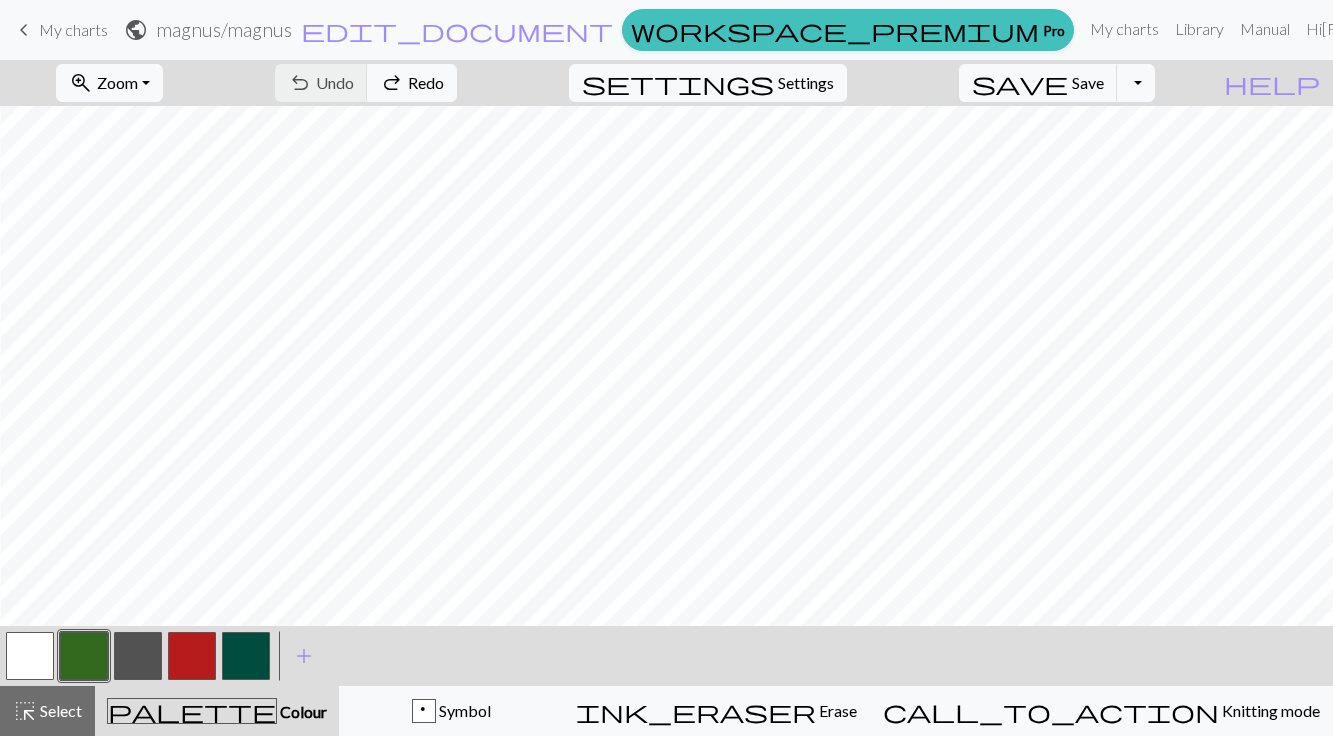 click on "undo Undo Undo redo Redo Redo" at bounding box center [366, 83] 